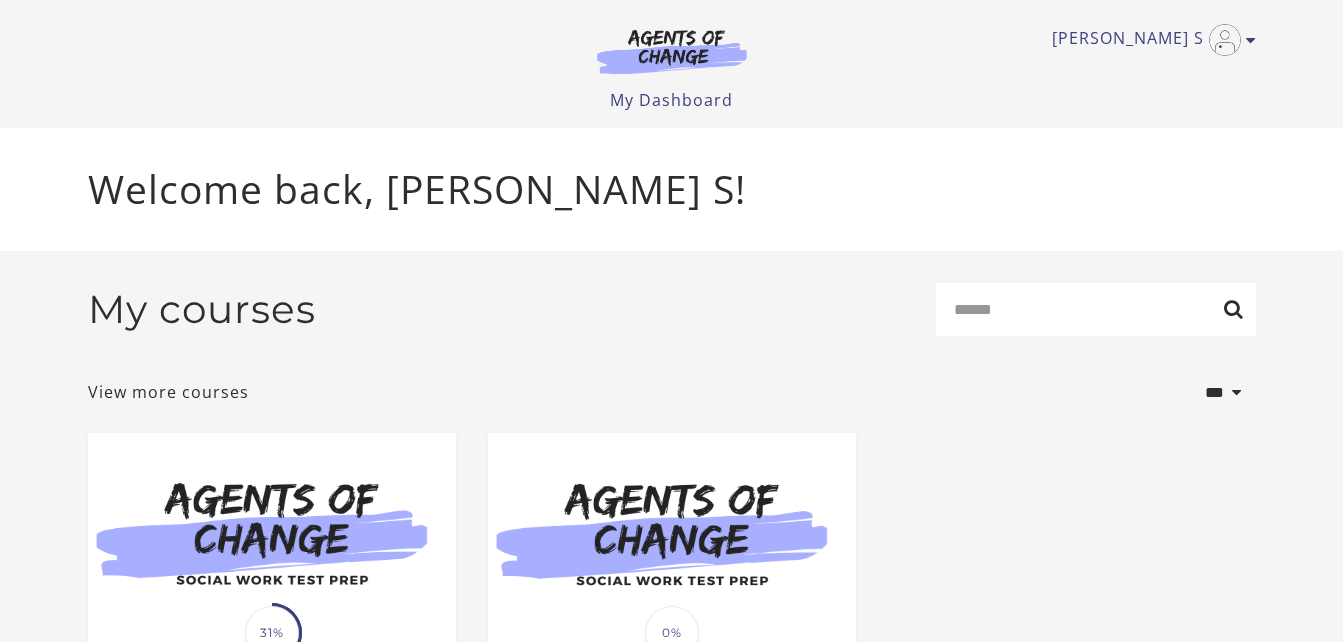 scroll, scrollTop: 0, scrollLeft: 0, axis: both 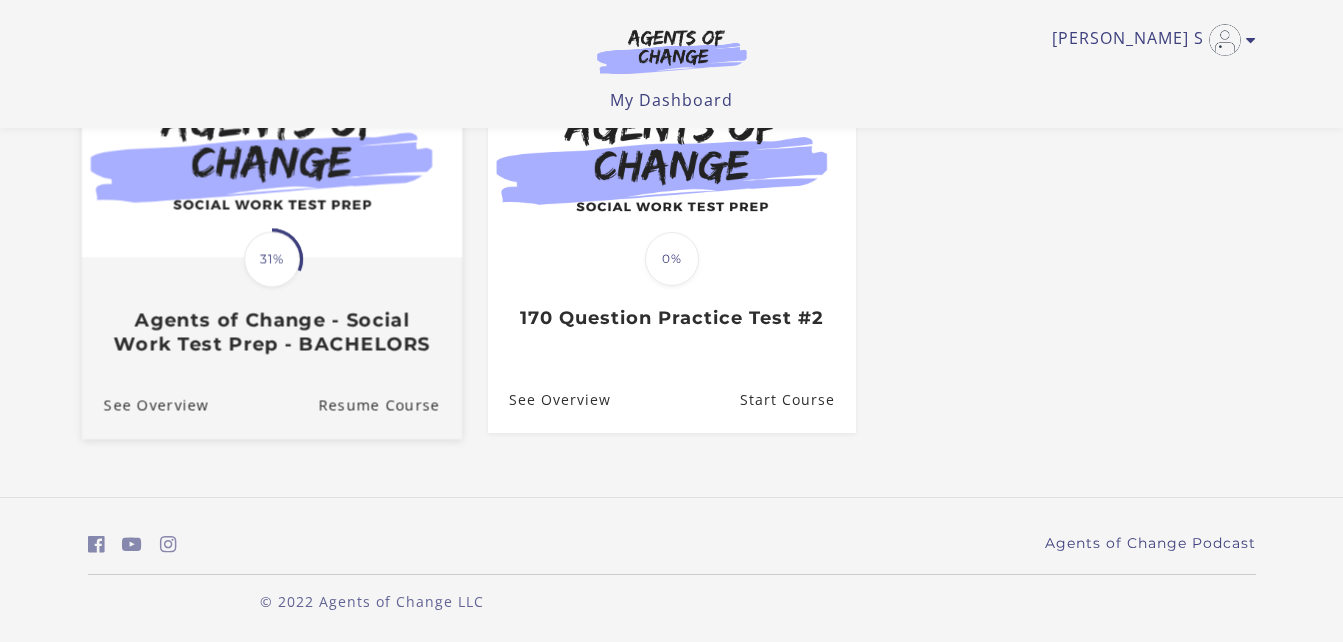 click at bounding box center [271, 154] 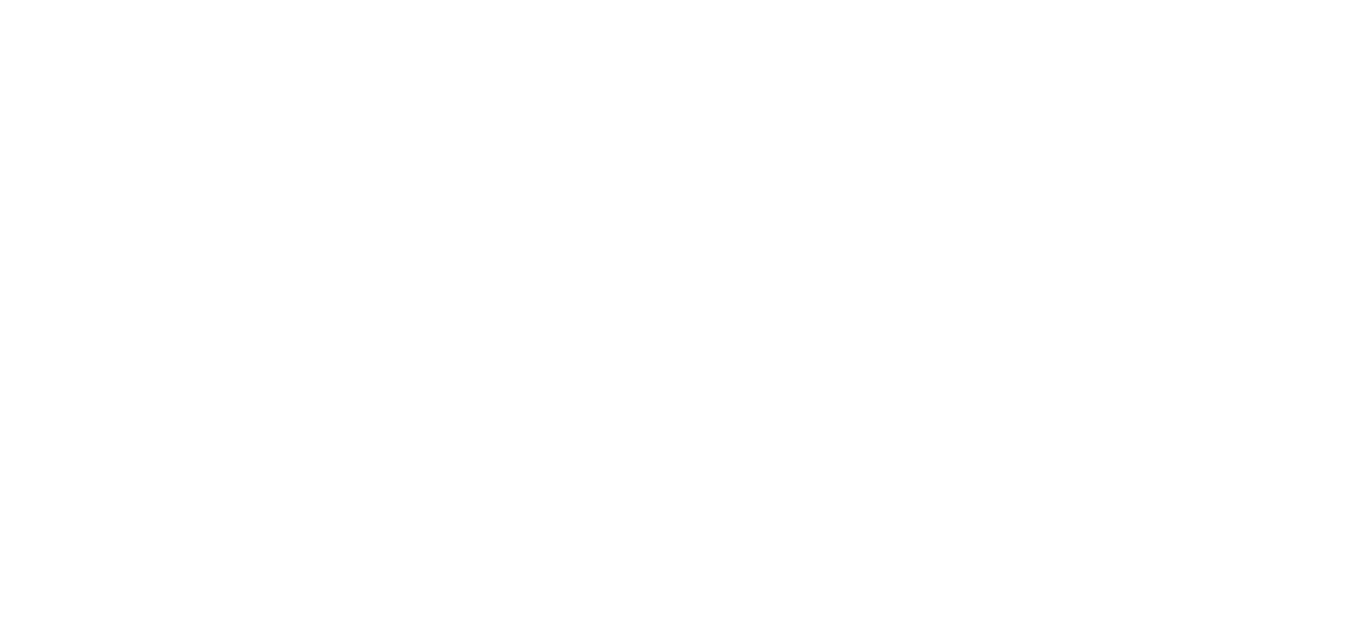 scroll, scrollTop: 0, scrollLeft: 0, axis: both 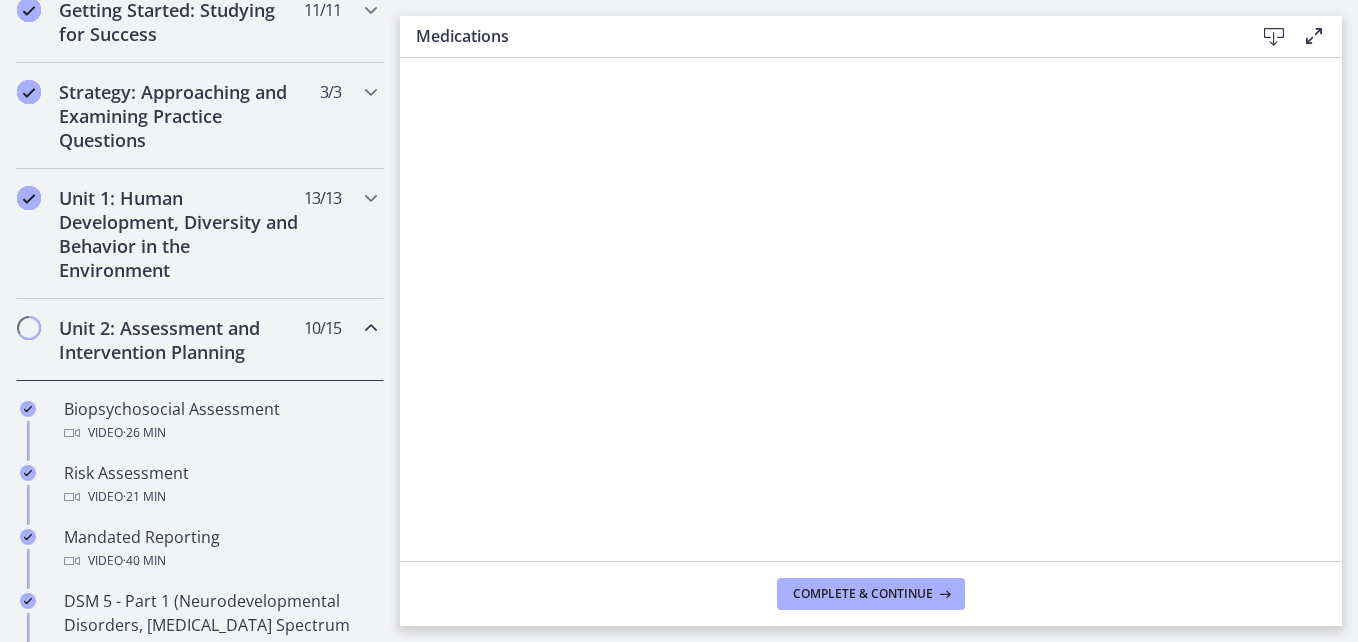 click at bounding box center [371, 328] 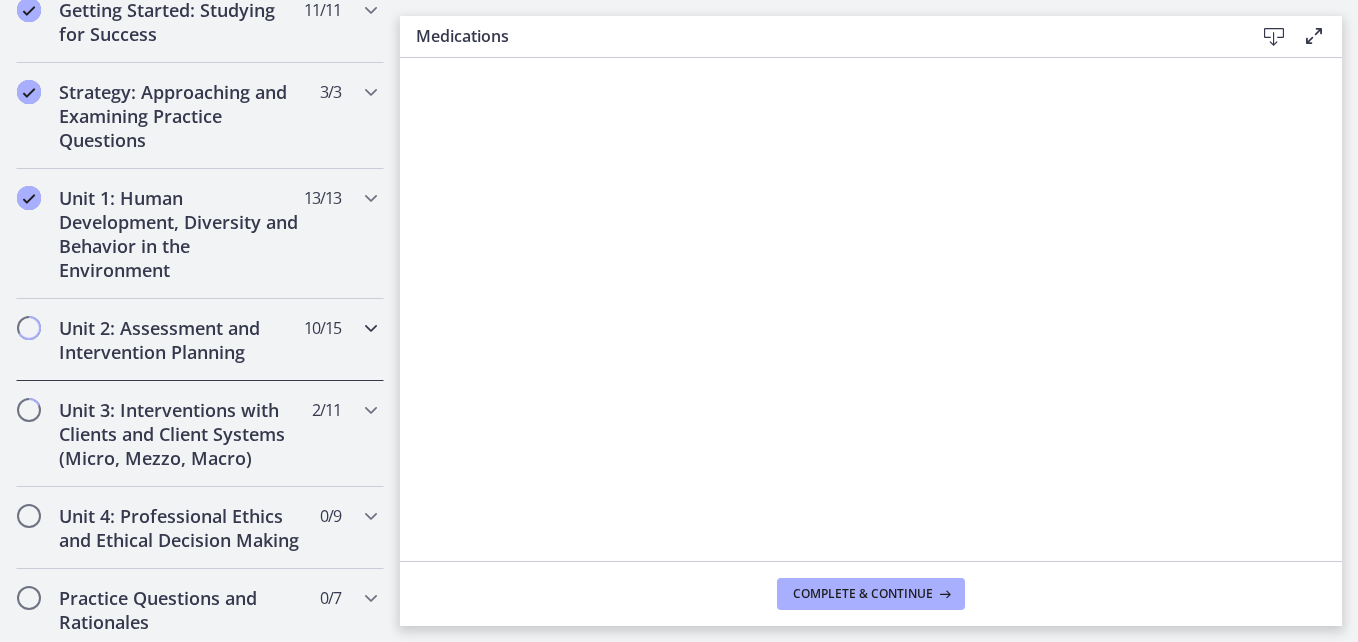 click at bounding box center (371, 328) 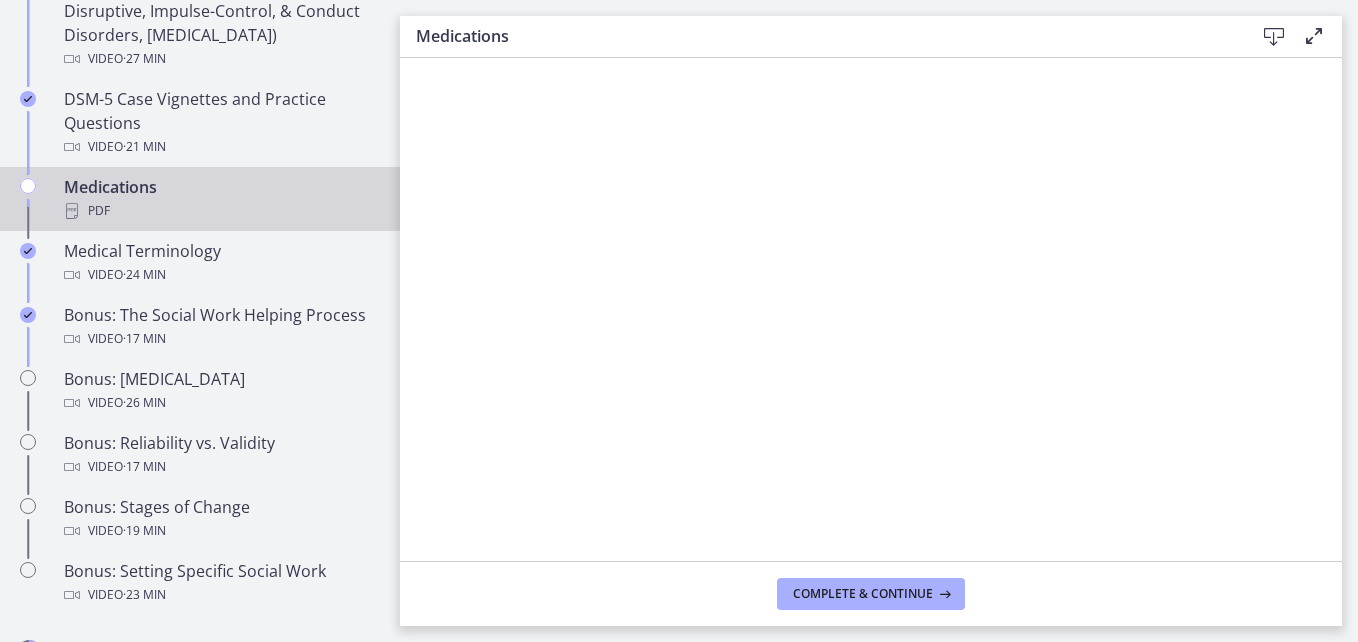 scroll, scrollTop: 1400, scrollLeft: 0, axis: vertical 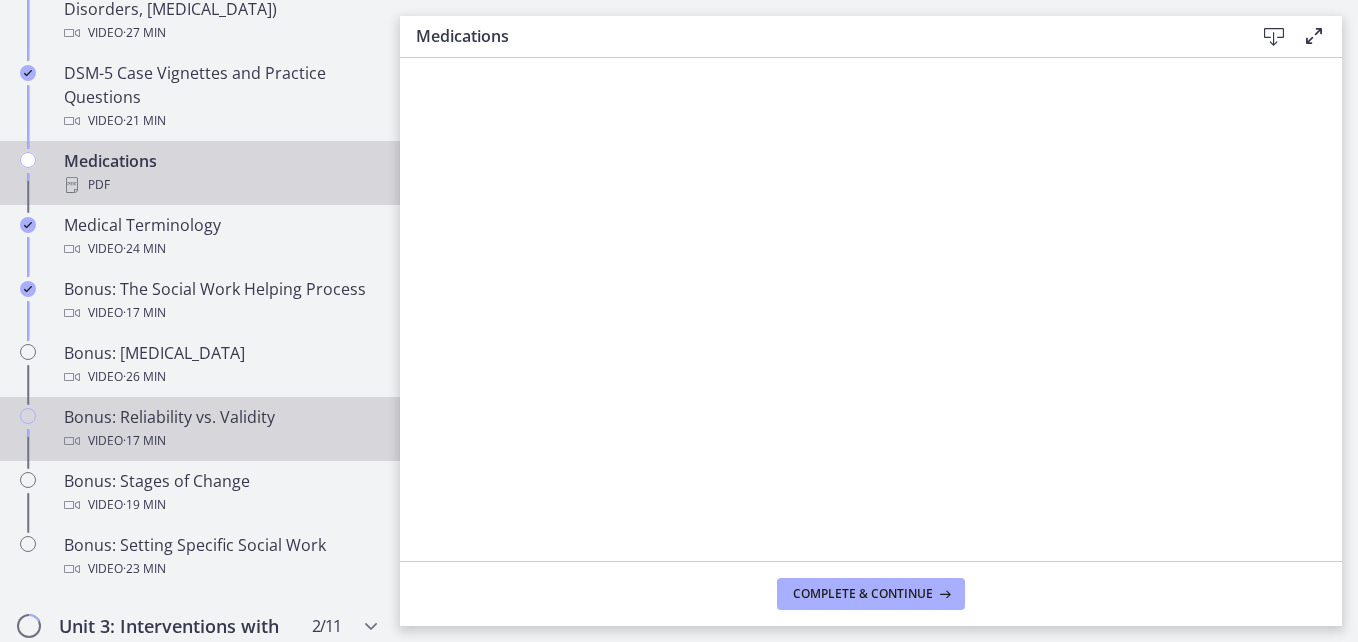 click on "Bonus: Reliability vs. Validity
Video
·  17 min" at bounding box center (220, 429) 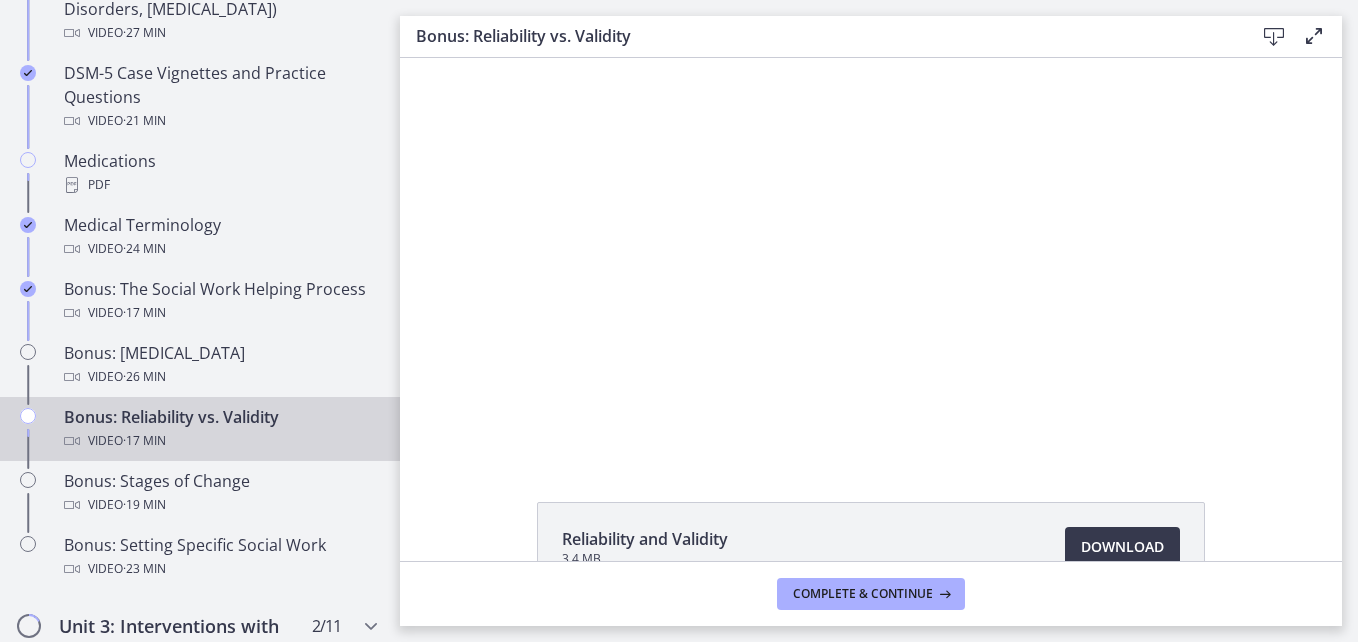 scroll, scrollTop: 0, scrollLeft: 0, axis: both 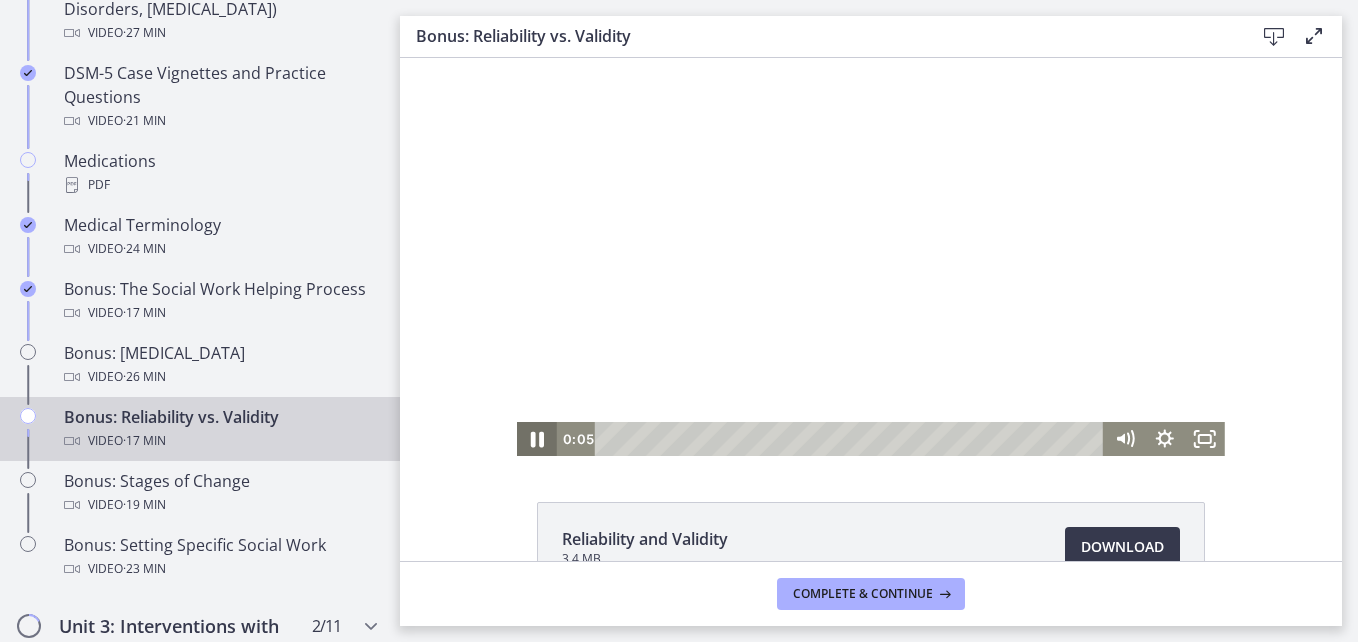 click 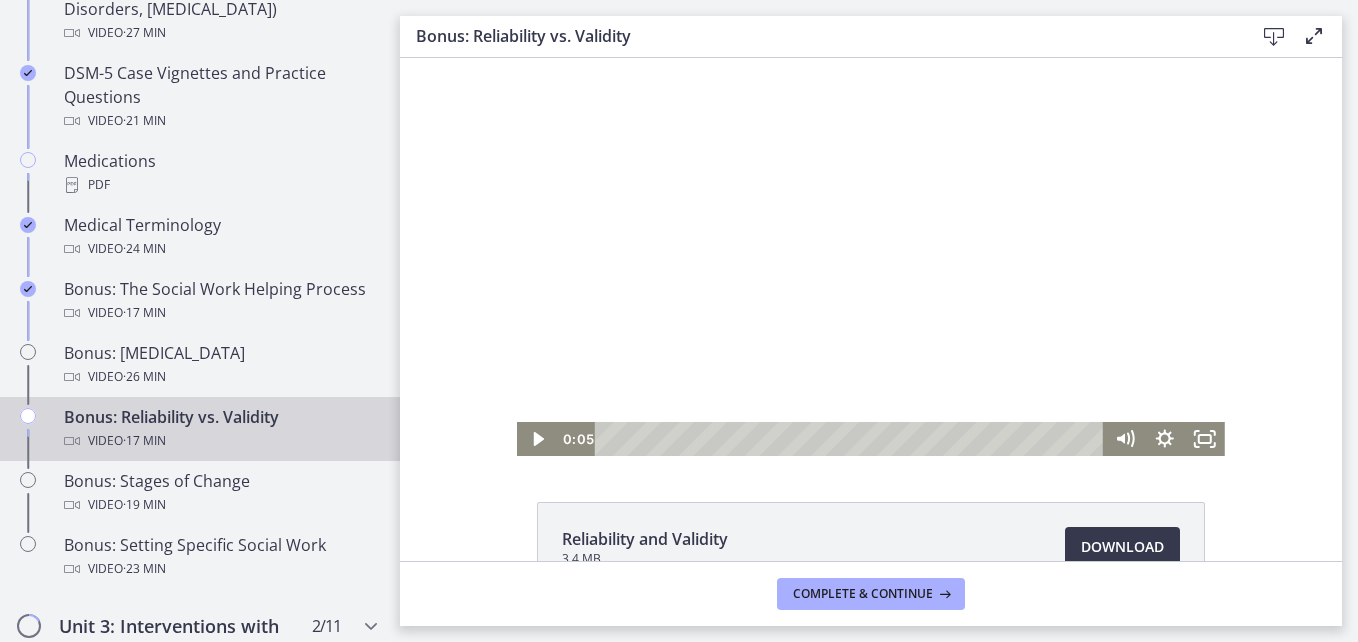 type 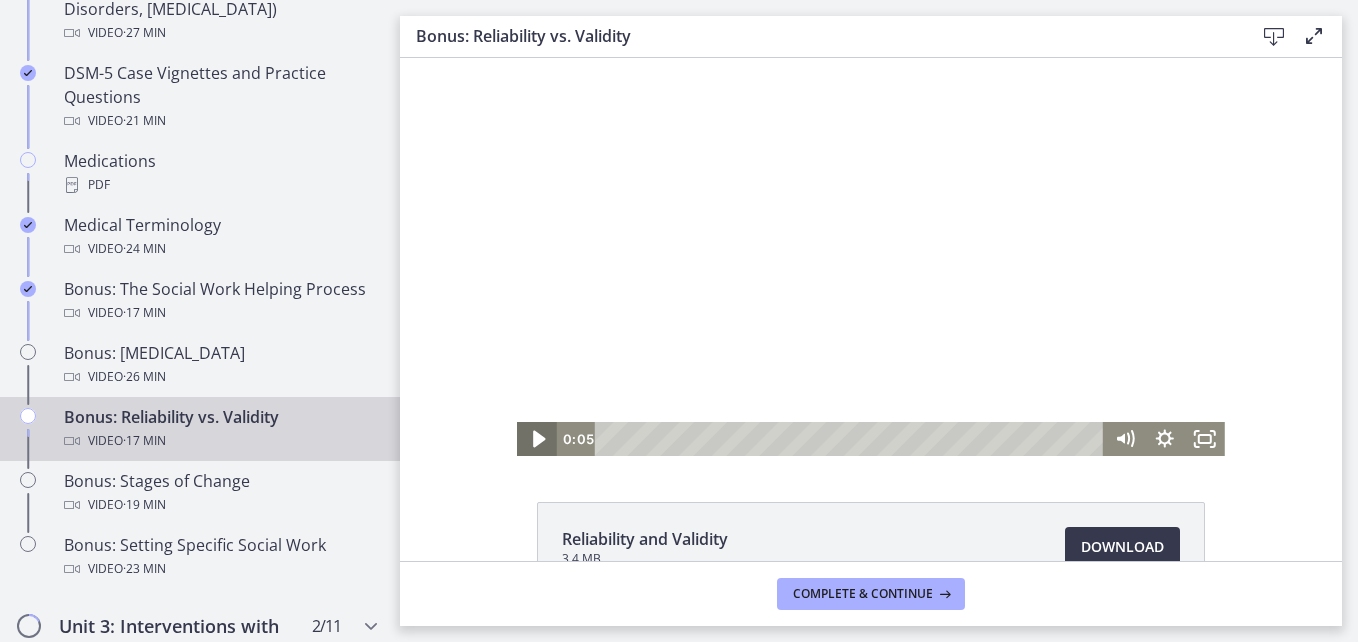 click 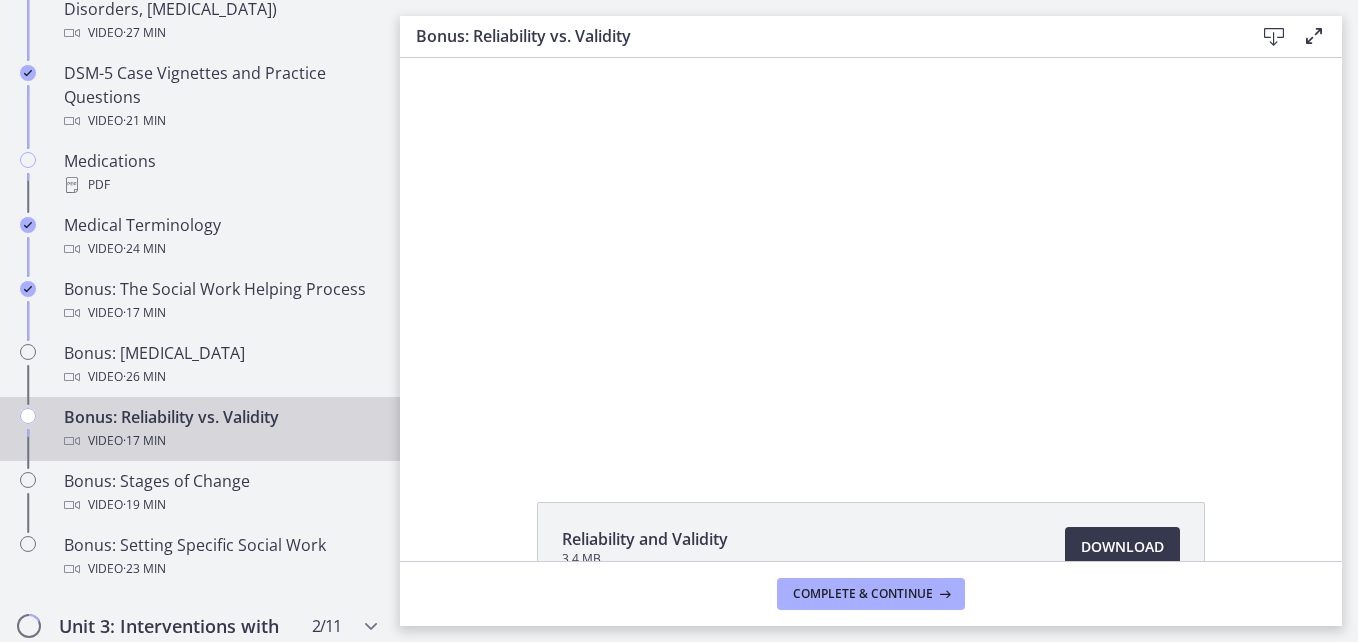 click at bounding box center (537, 439) 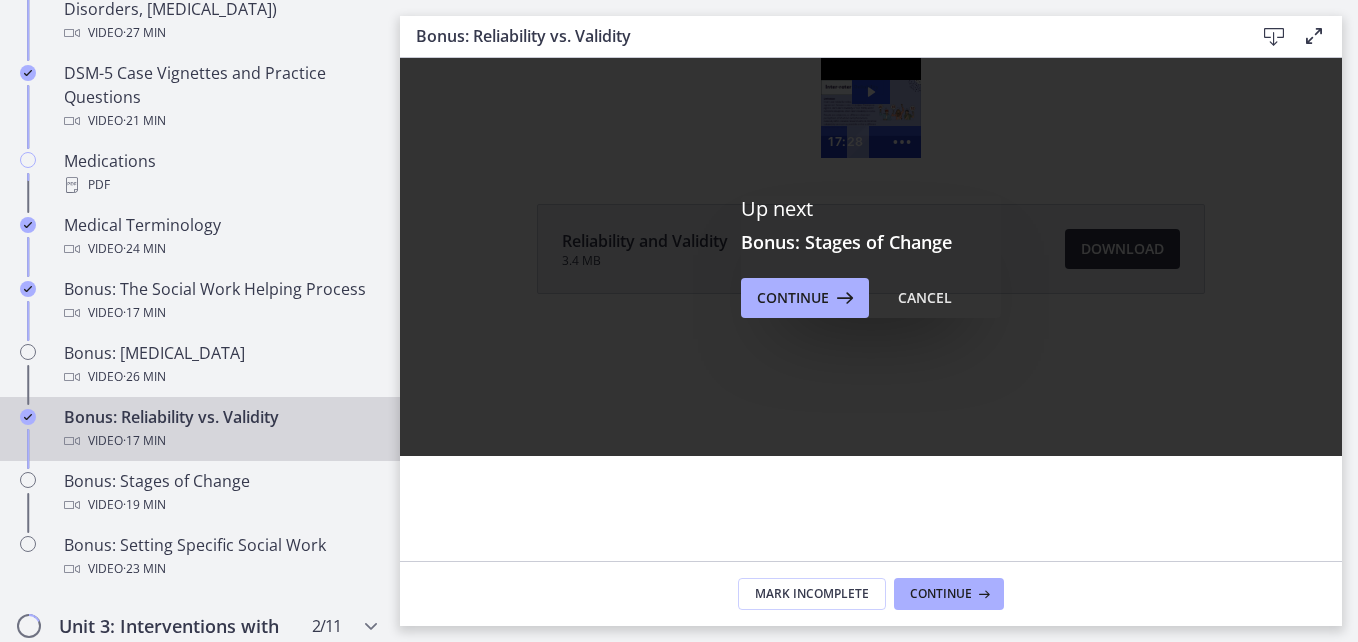 scroll, scrollTop: 0, scrollLeft: 0, axis: both 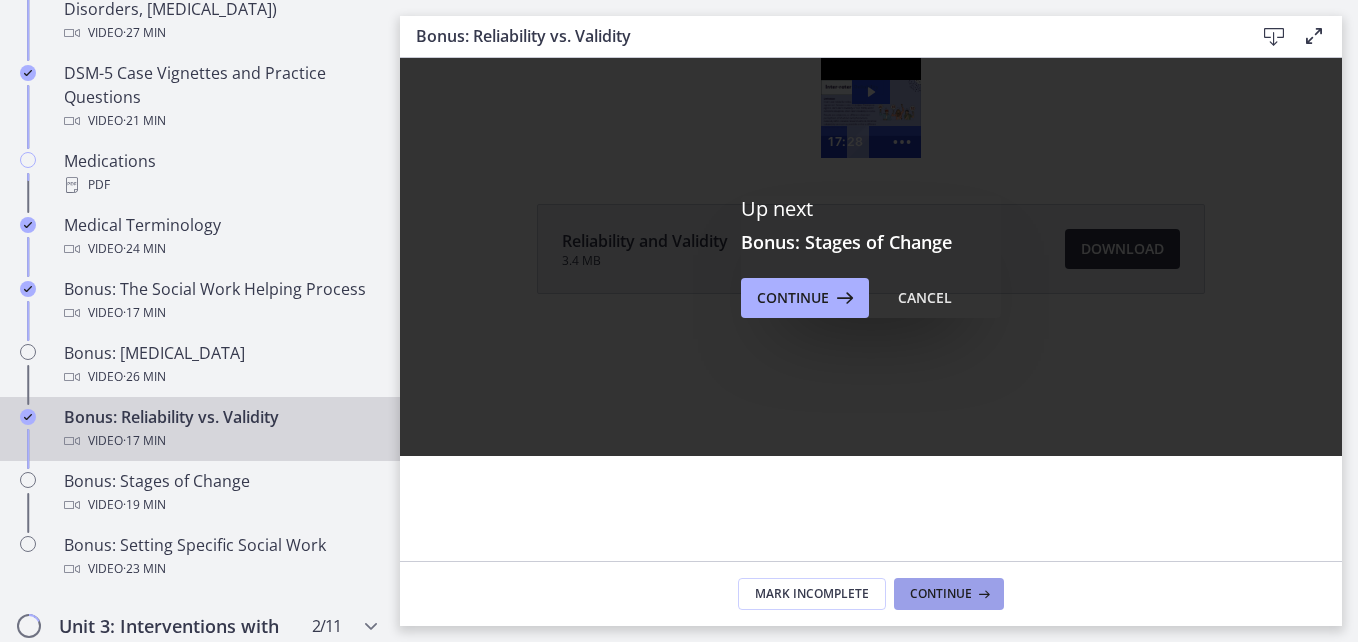 click on "Continue" at bounding box center (941, 594) 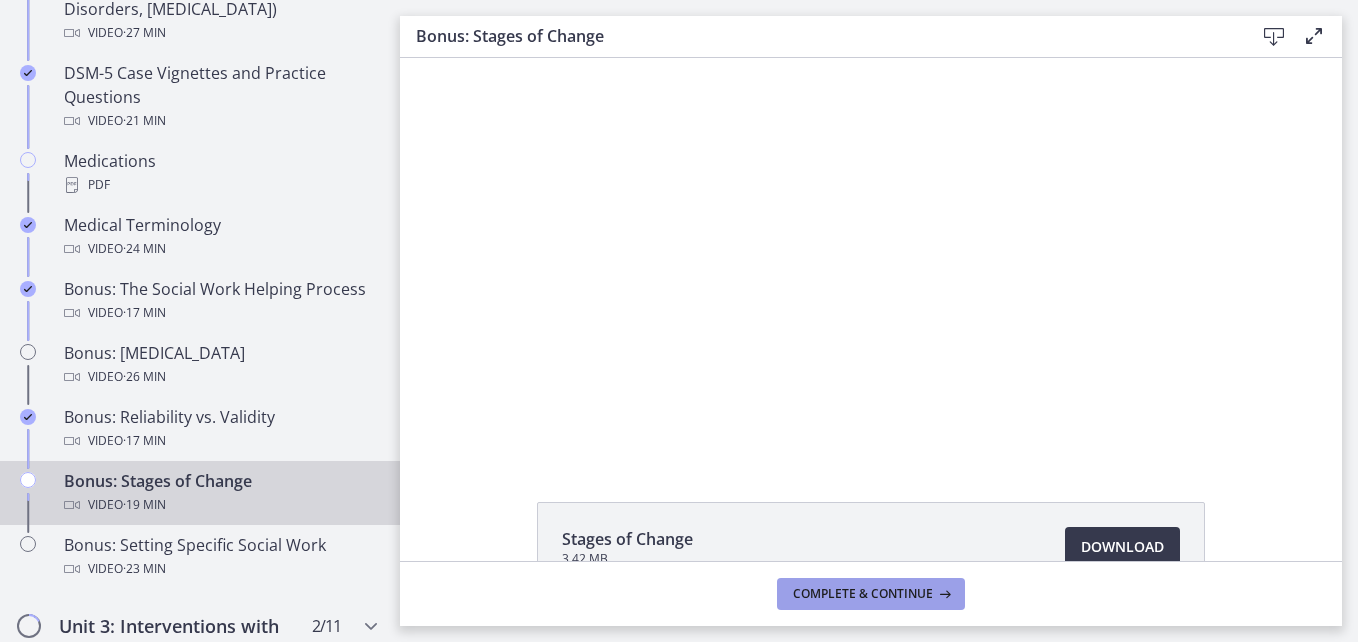 scroll, scrollTop: 0, scrollLeft: 0, axis: both 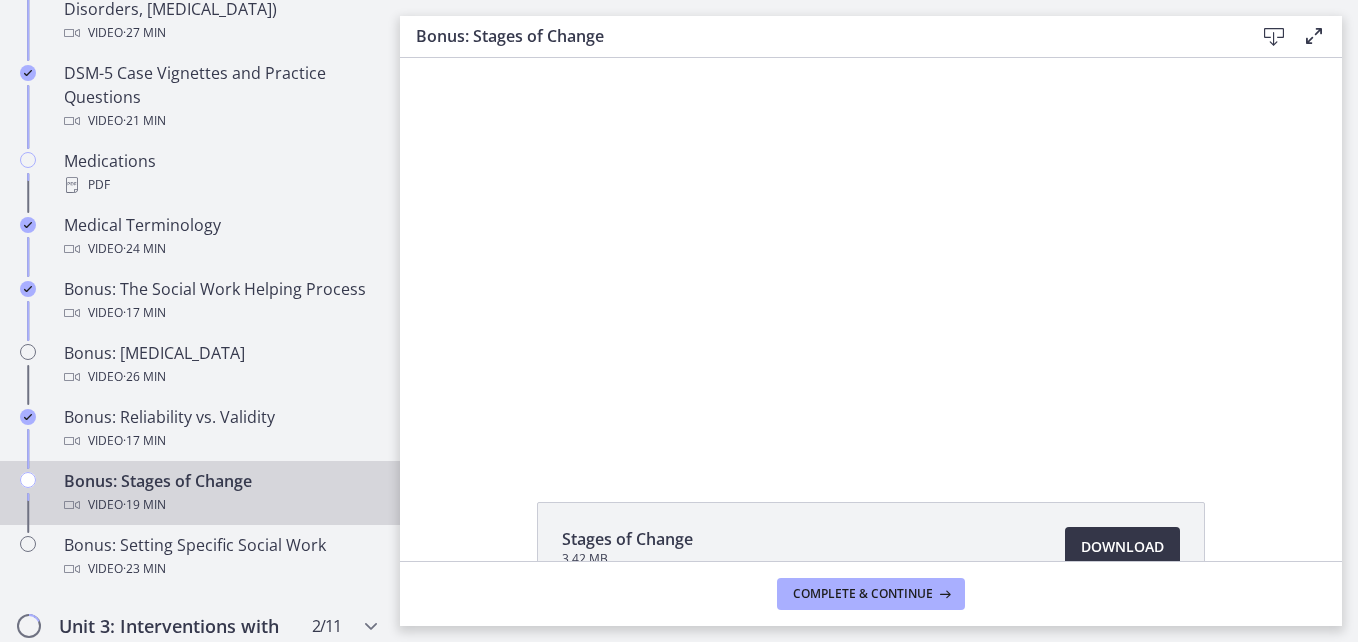click on "Download
Opens in a new window" at bounding box center [1122, 547] 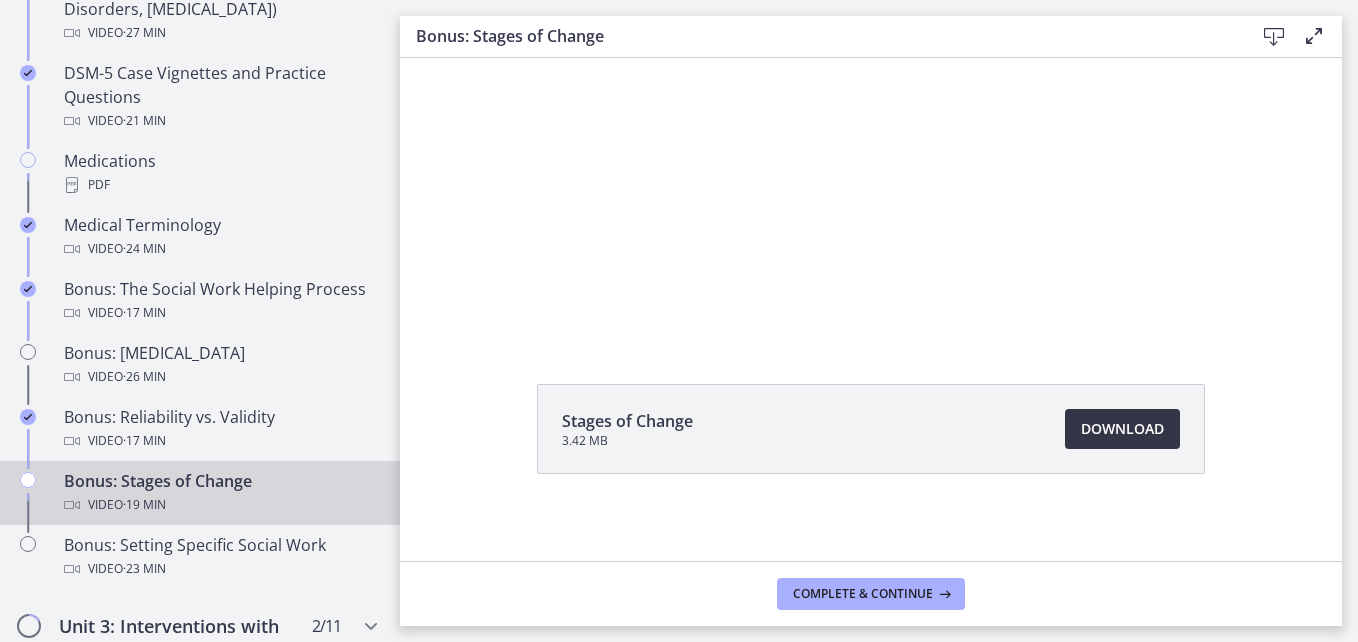 scroll, scrollTop: 127, scrollLeft: 0, axis: vertical 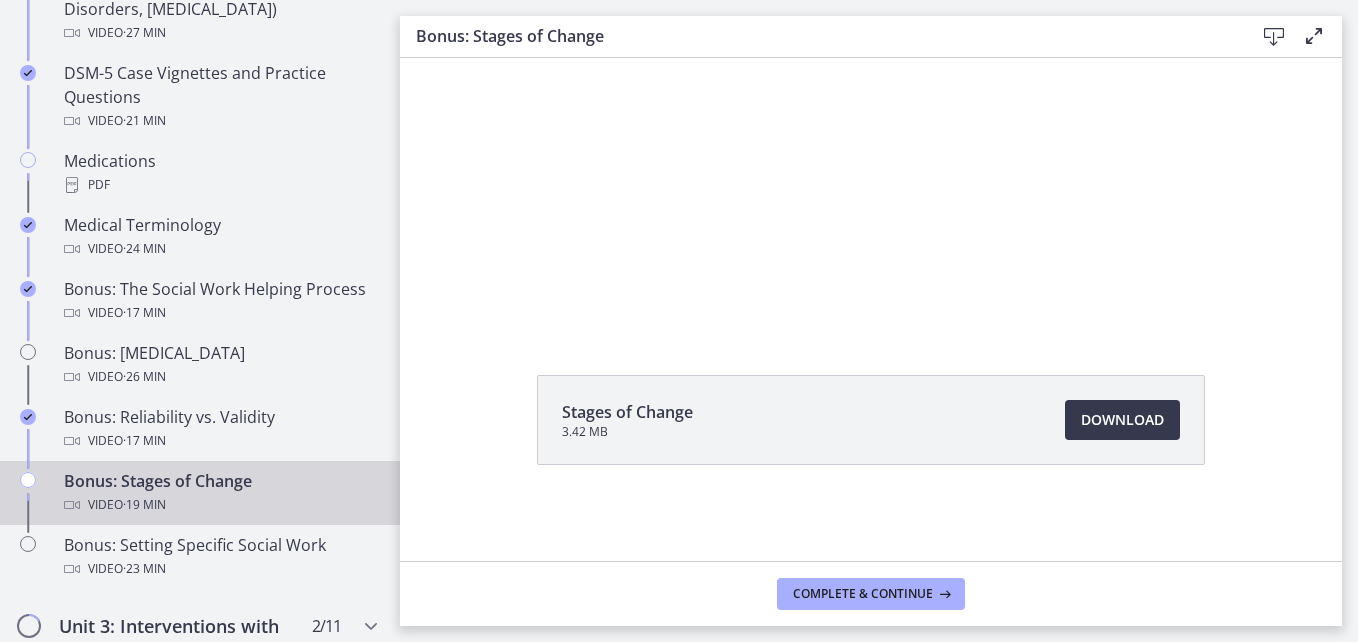 drag, startPoint x: 1696, startPoint y: 426, endPoint x: 556, endPoint y: 297, distance: 1147.2755 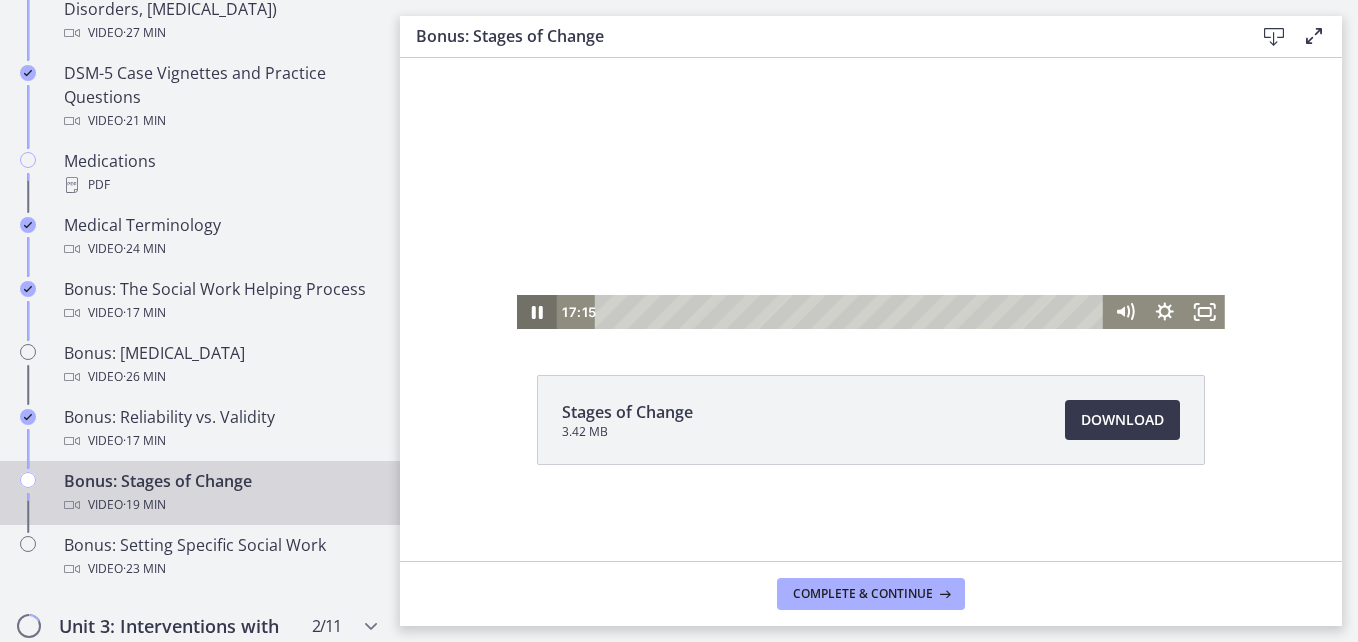 click 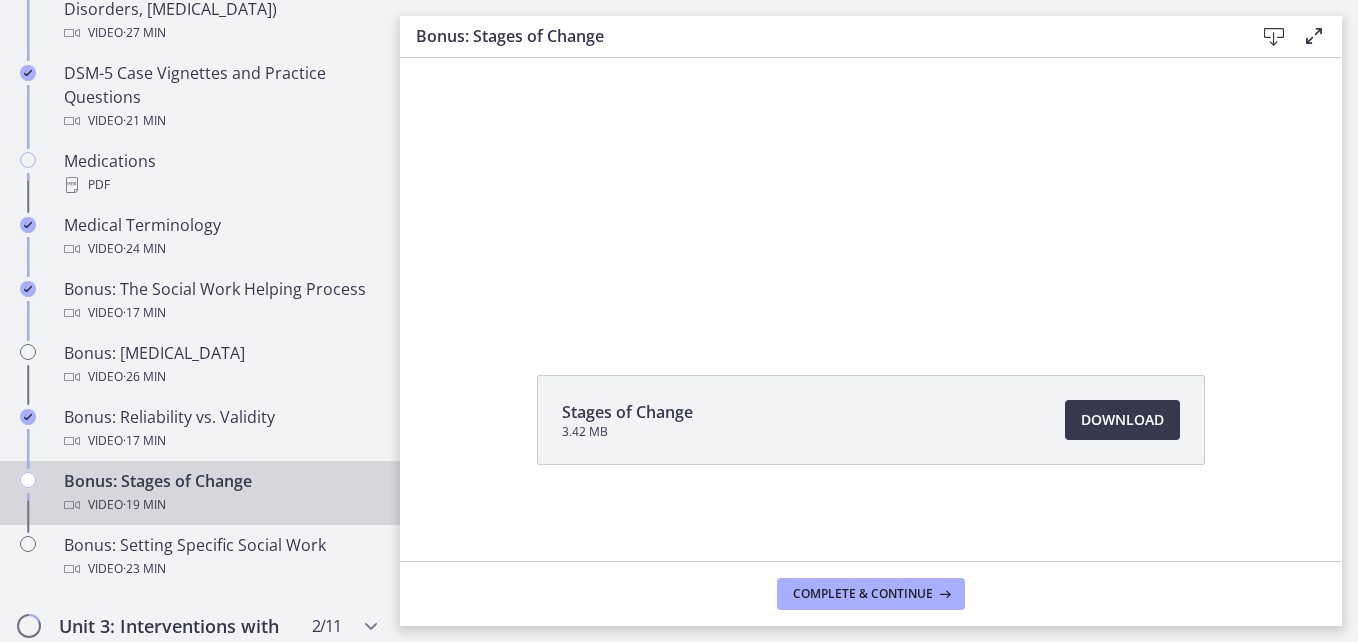 type 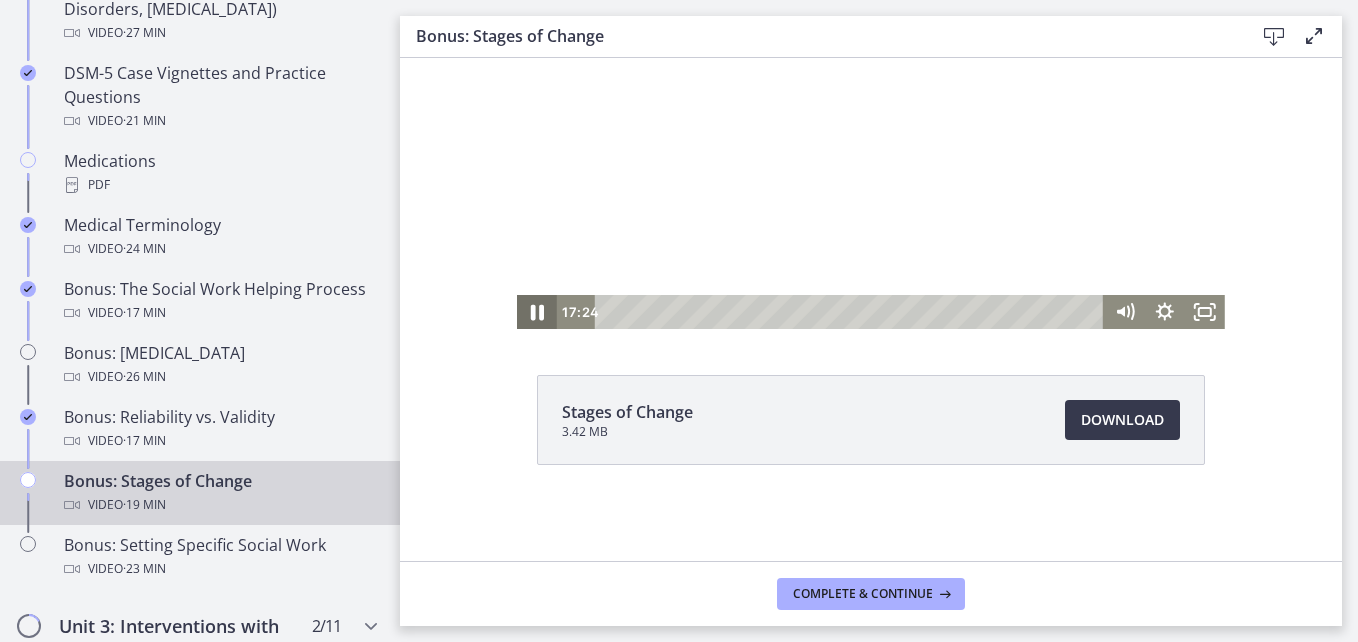 click 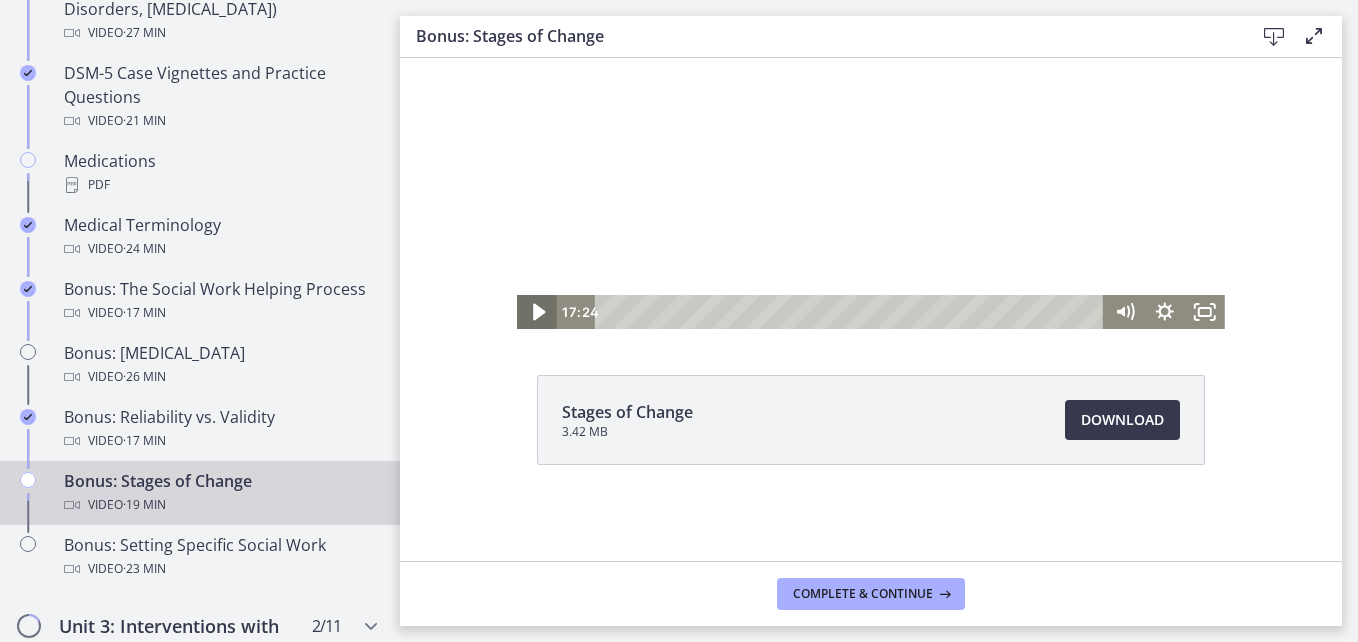 click 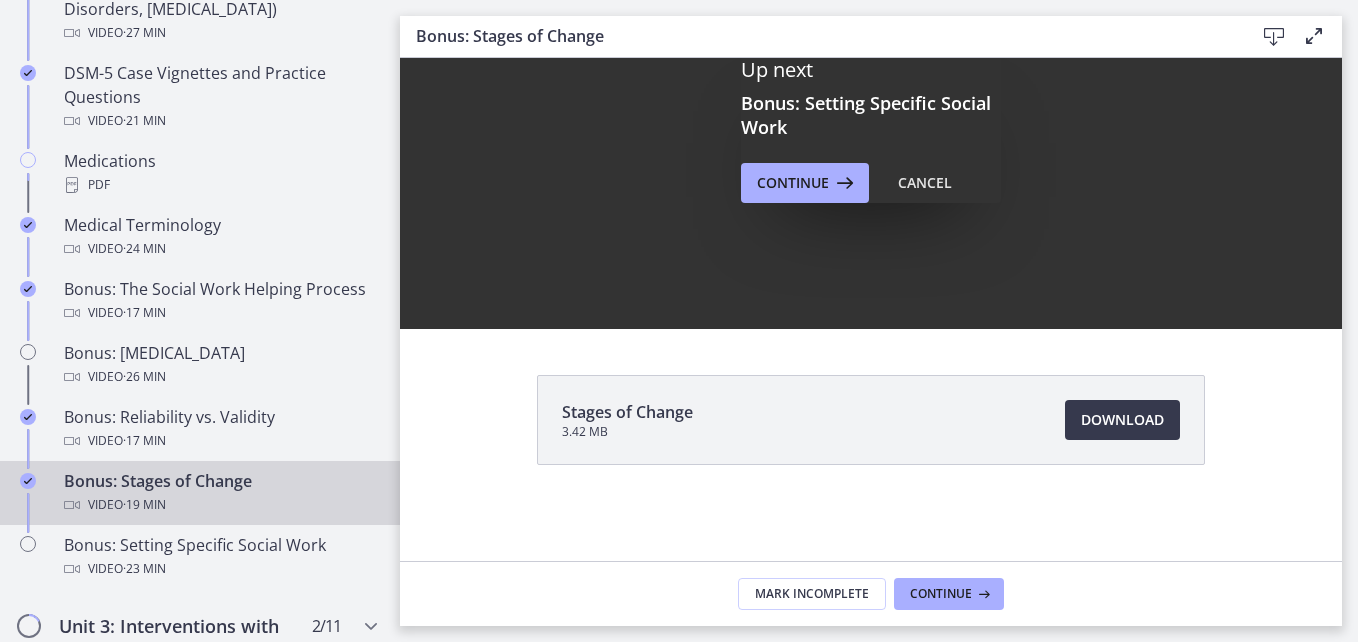 scroll, scrollTop: 0, scrollLeft: 0, axis: both 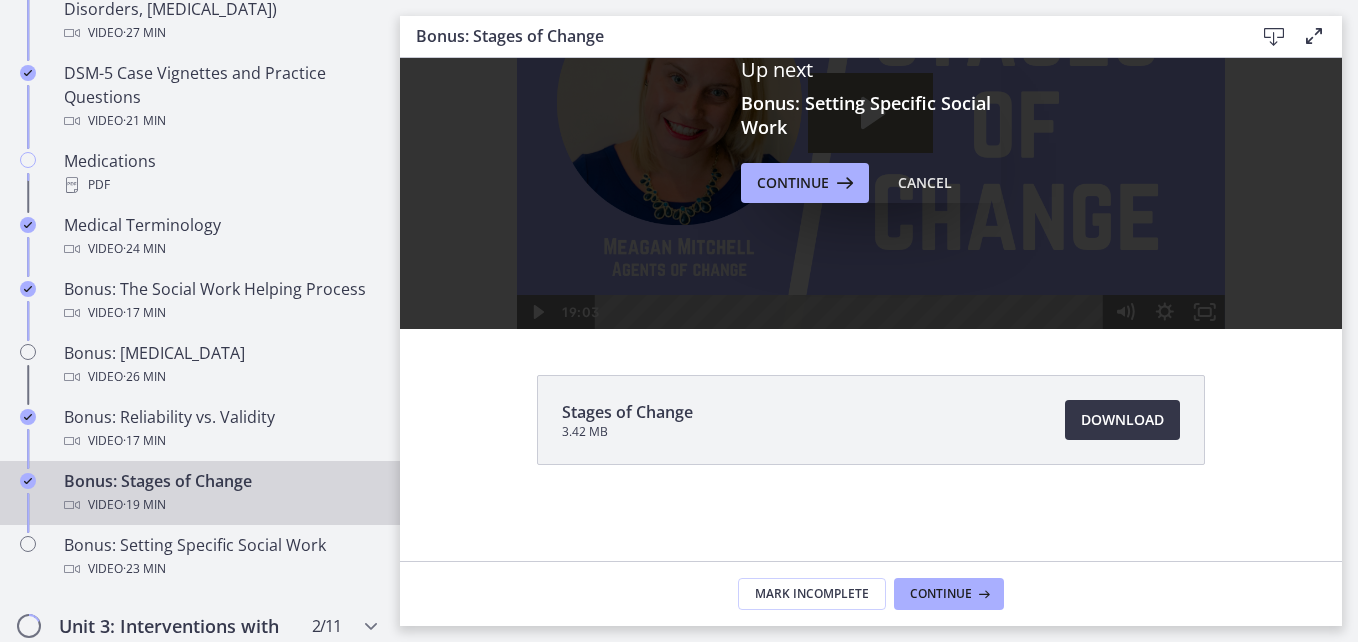 click on "Download
Opens in a new window" at bounding box center (1122, 420) 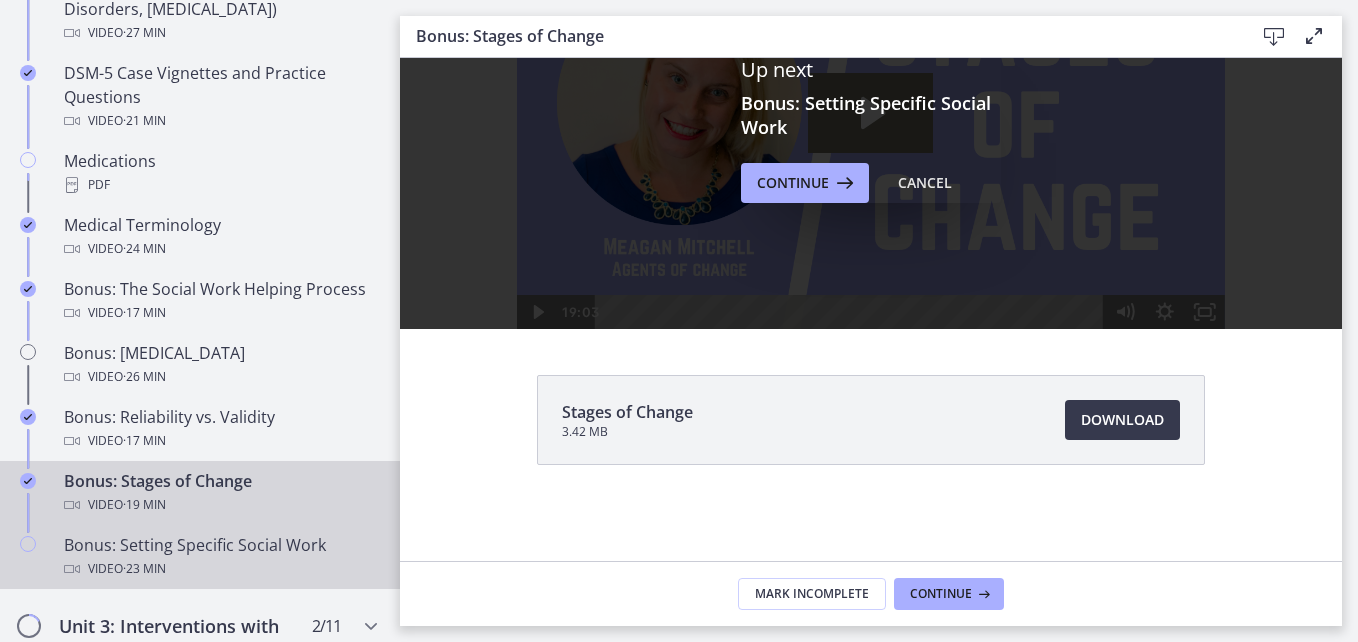 click on "Bonus: Setting Specific Social Work
Video
·  23 min" at bounding box center [220, 557] 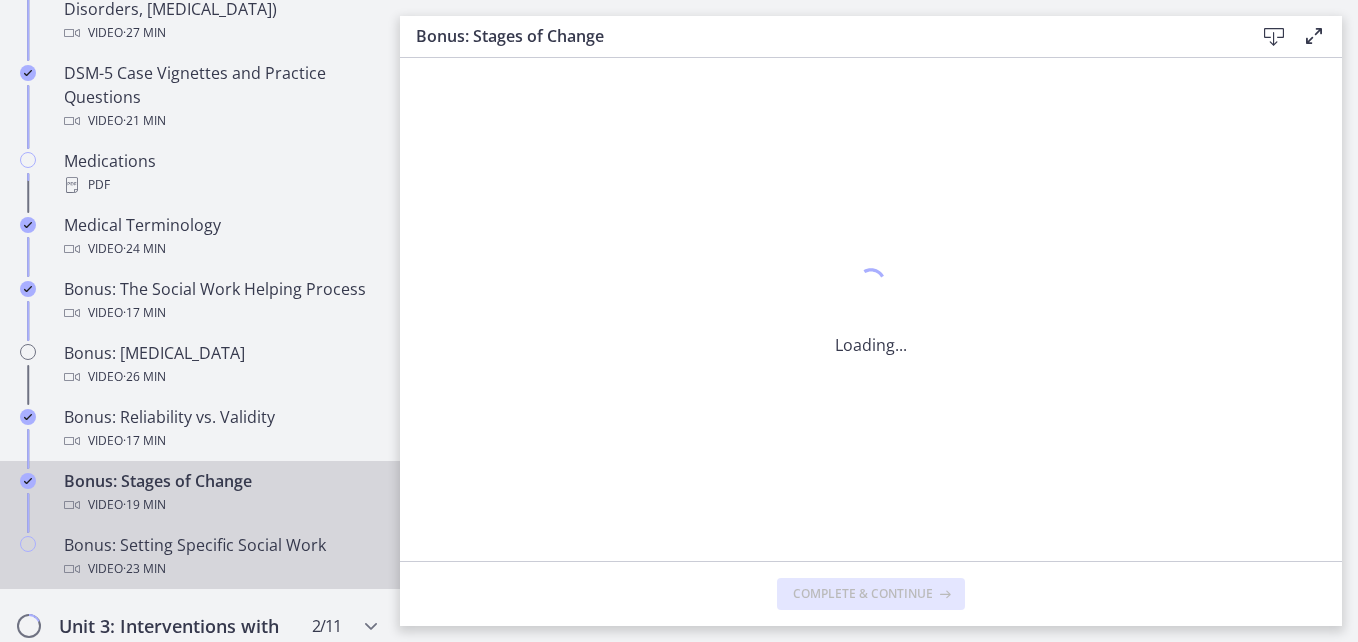 scroll, scrollTop: 0, scrollLeft: 0, axis: both 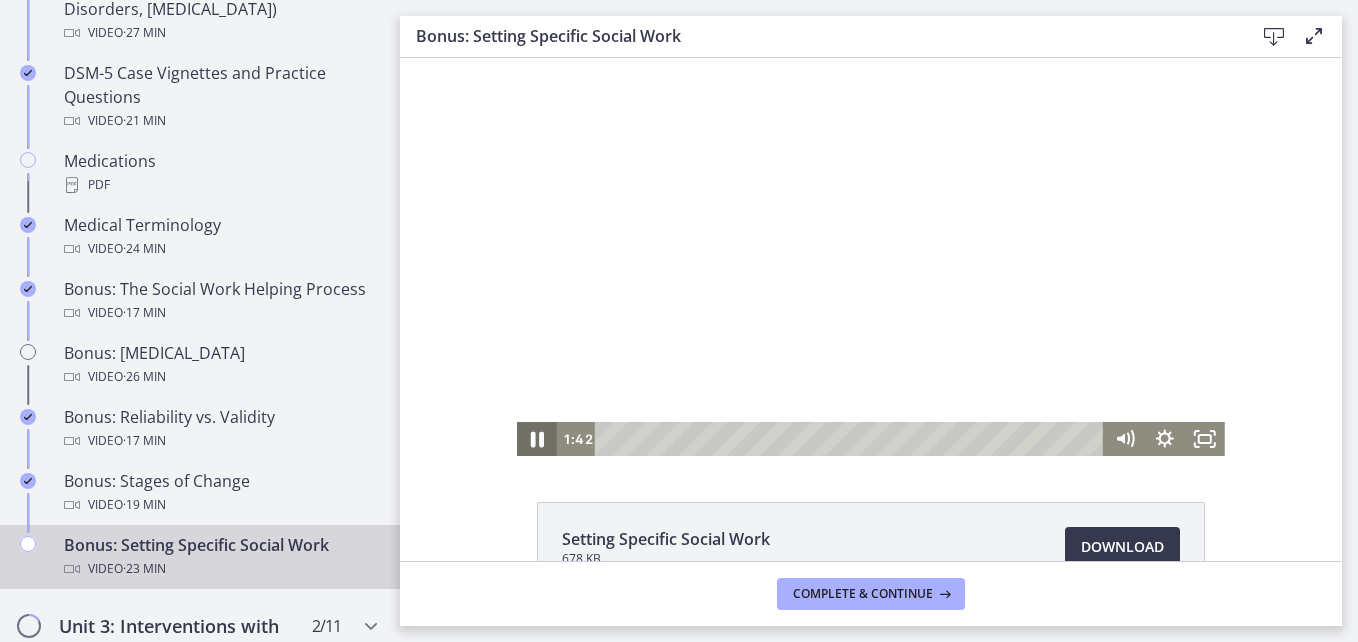 click 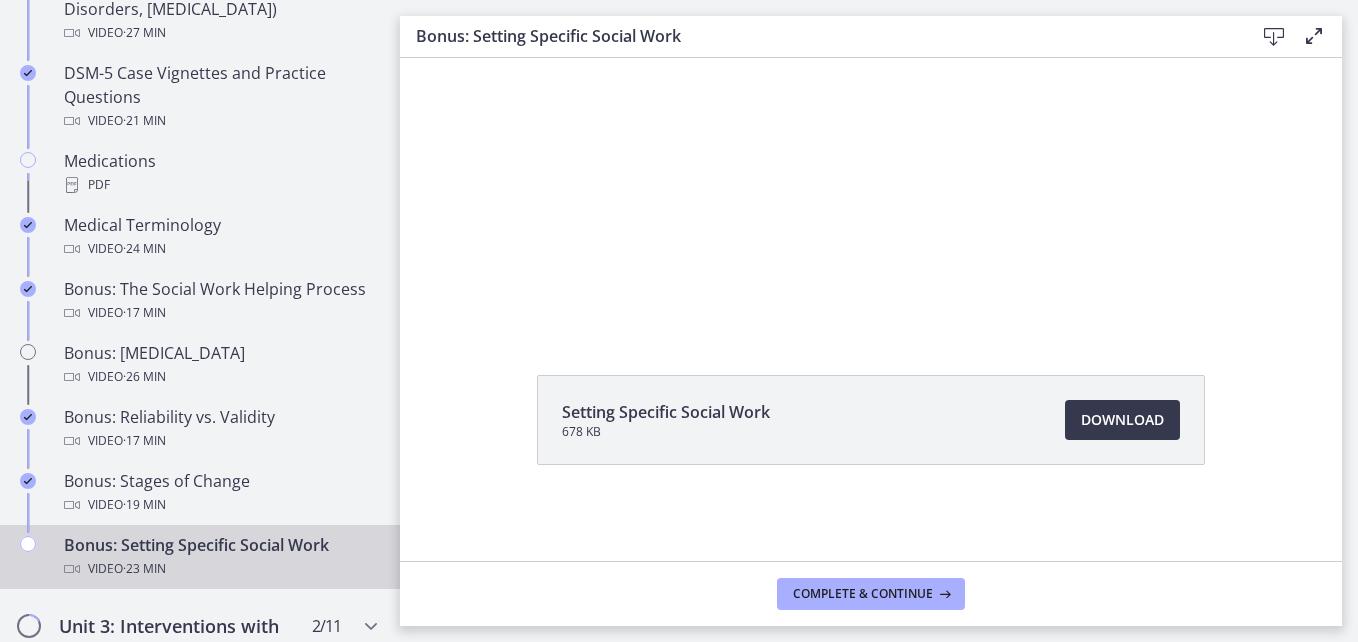 scroll, scrollTop: 0, scrollLeft: 0, axis: both 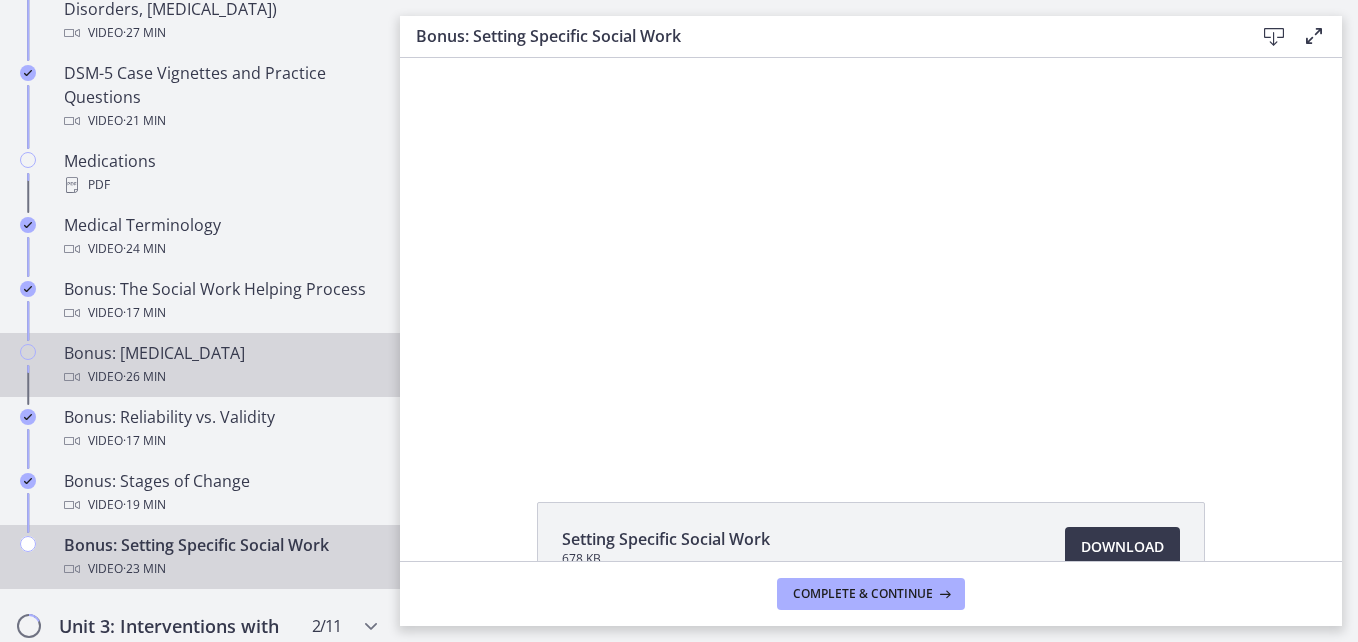 click on "Bonus: [MEDICAL_DATA]
Video
·  26 min" at bounding box center (220, 365) 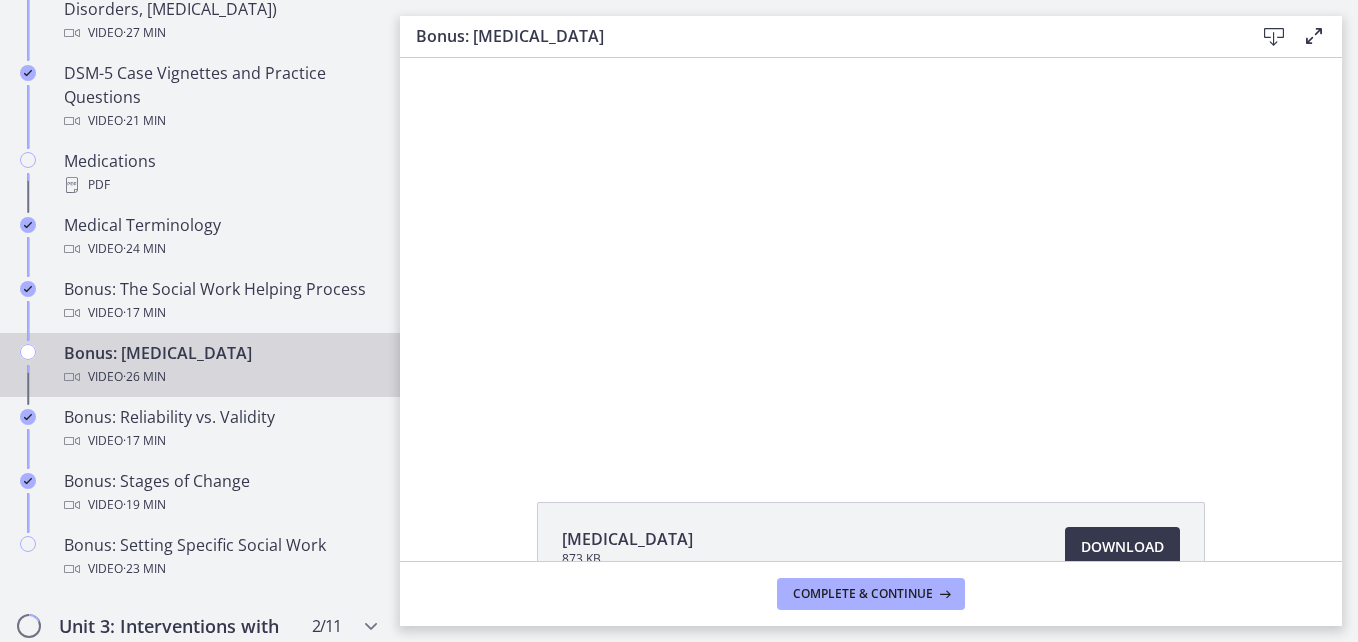 scroll, scrollTop: 0, scrollLeft: 0, axis: both 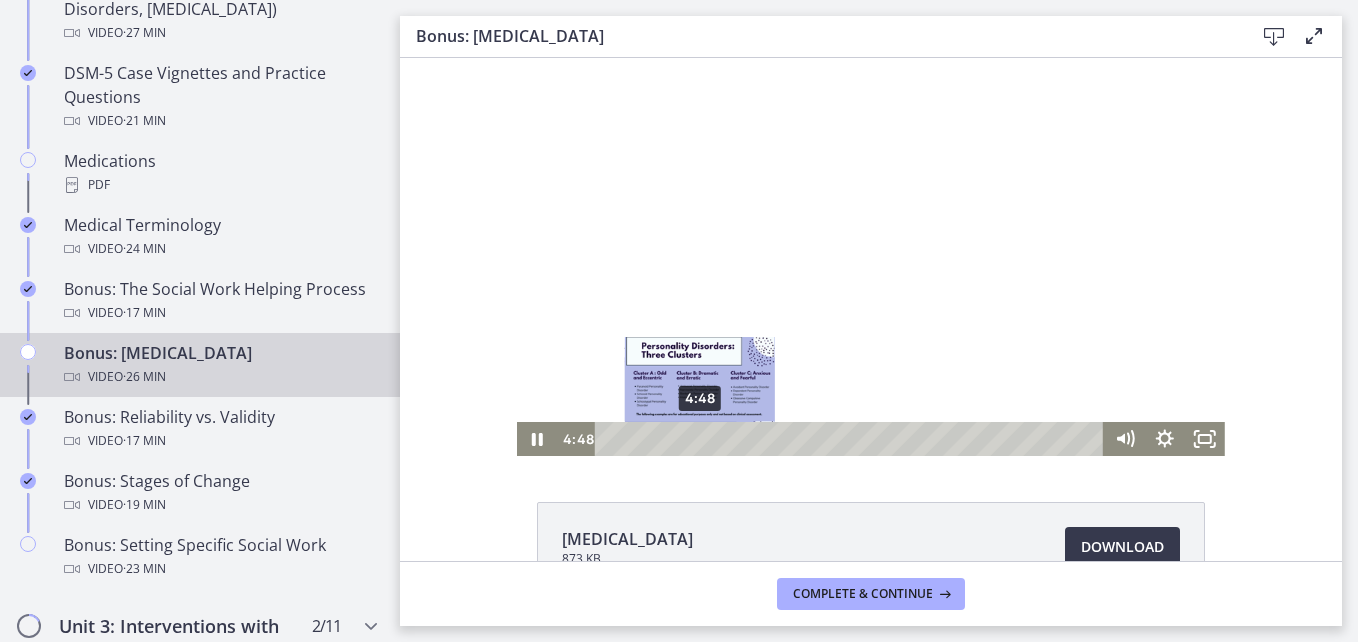 click on "4:48" at bounding box center (852, 439) 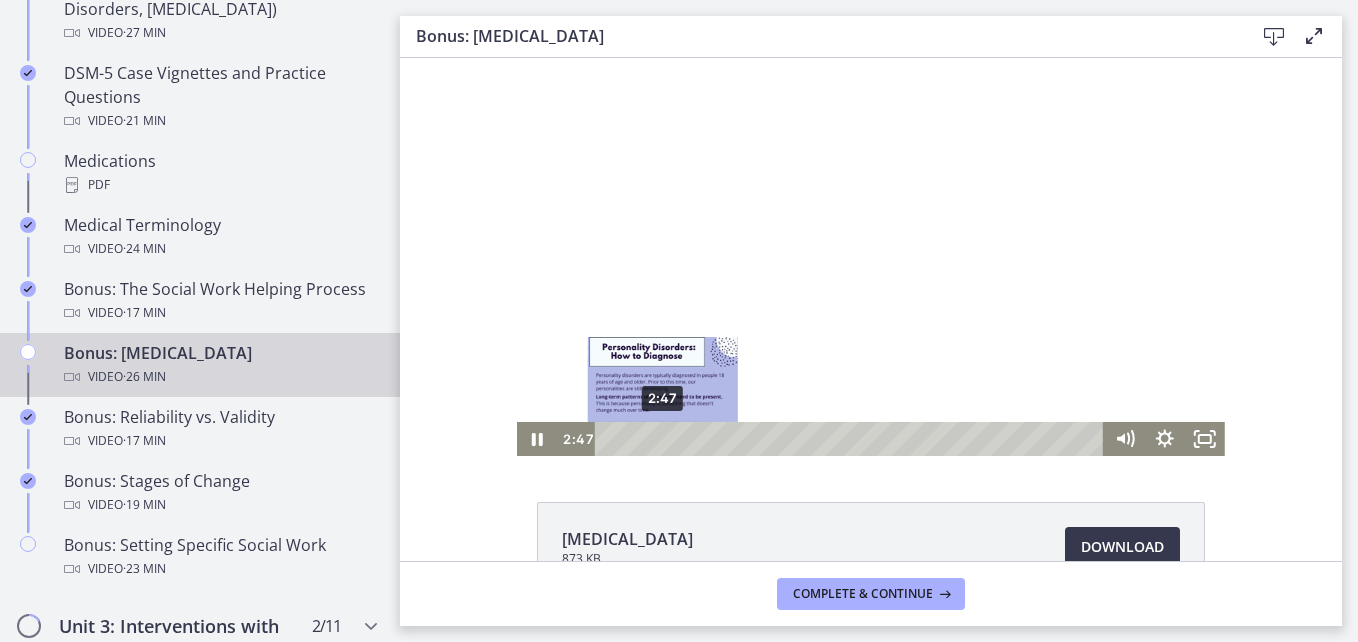 click on "2:47" at bounding box center (852, 439) 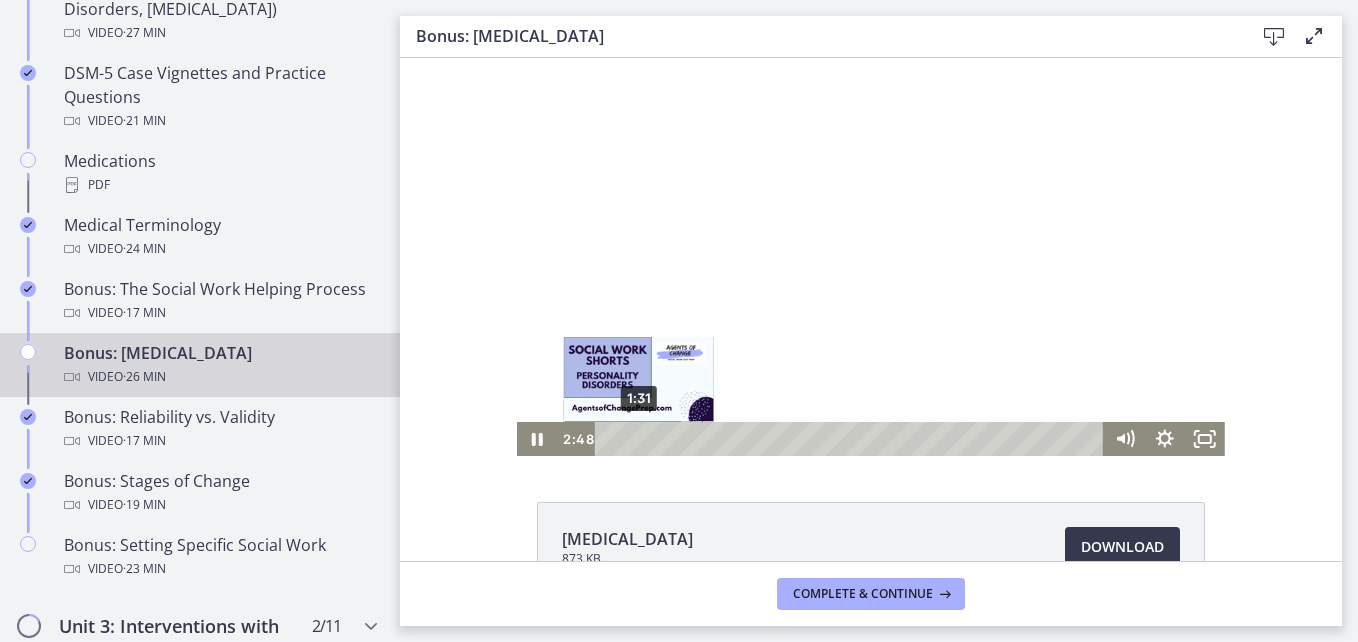 click on "1:31" at bounding box center [852, 439] 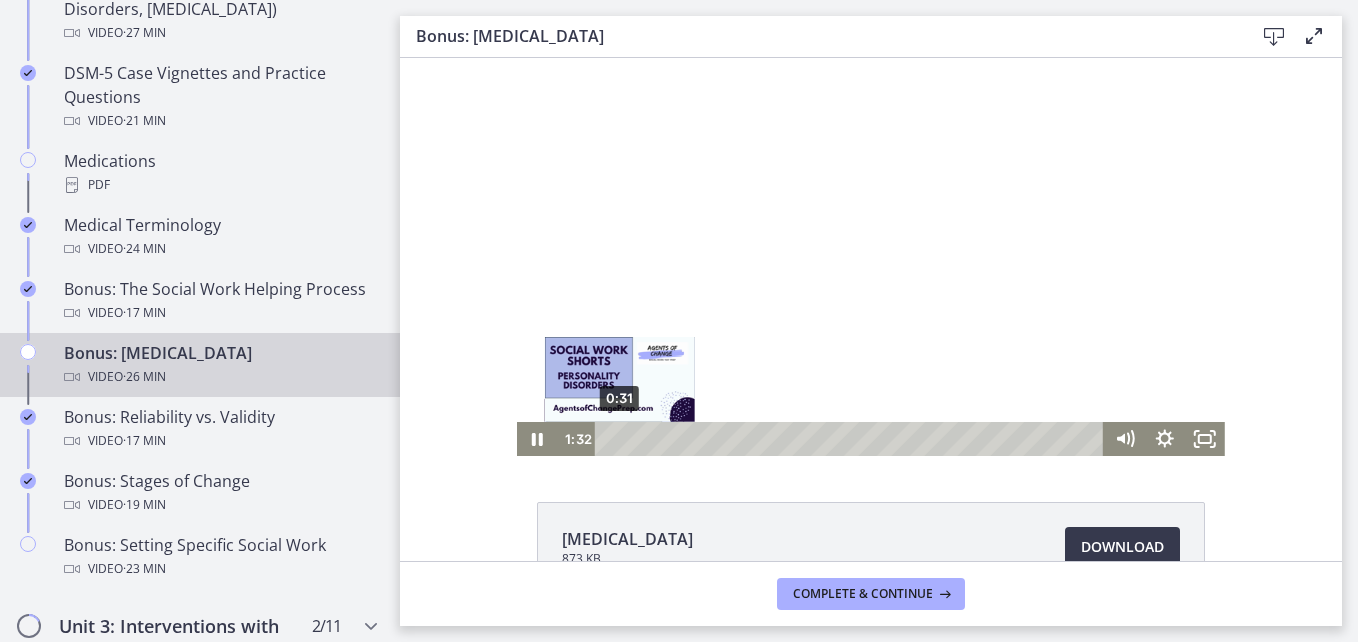 click on "0:31" at bounding box center [852, 439] 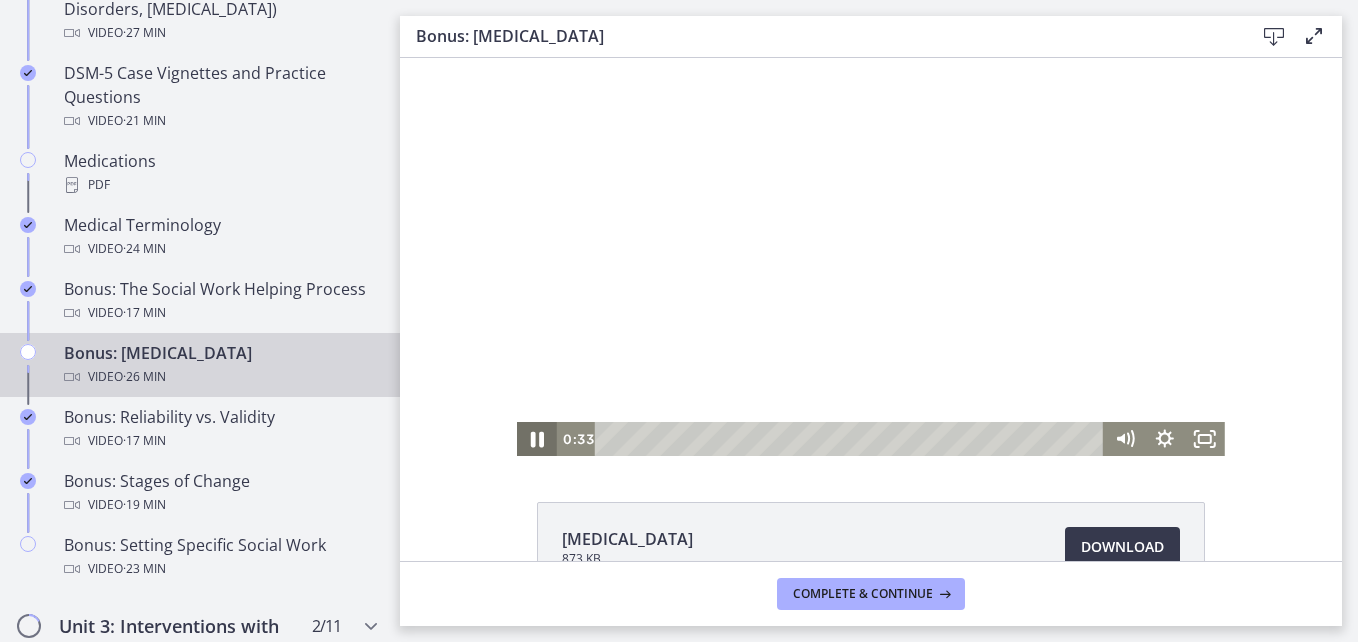 click 